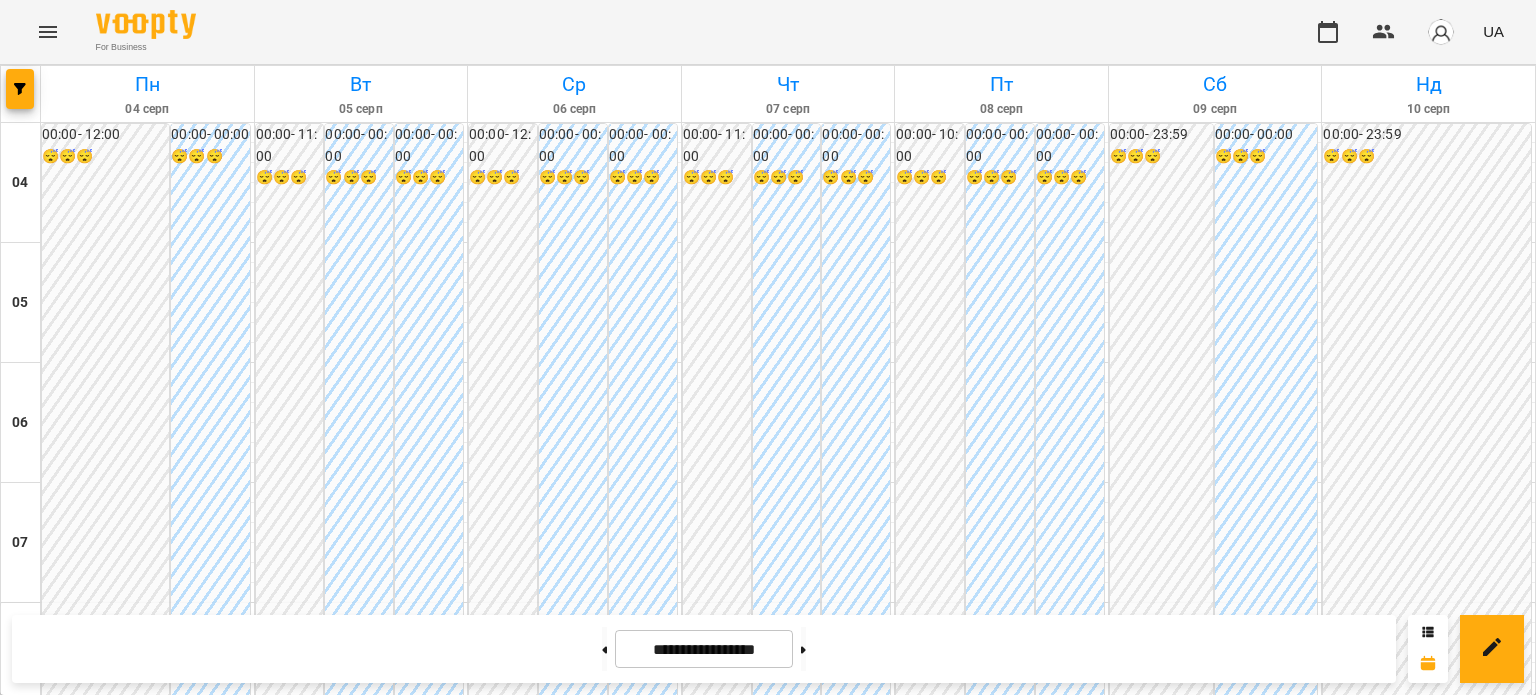 scroll, scrollTop: 0, scrollLeft: 0, axis: both 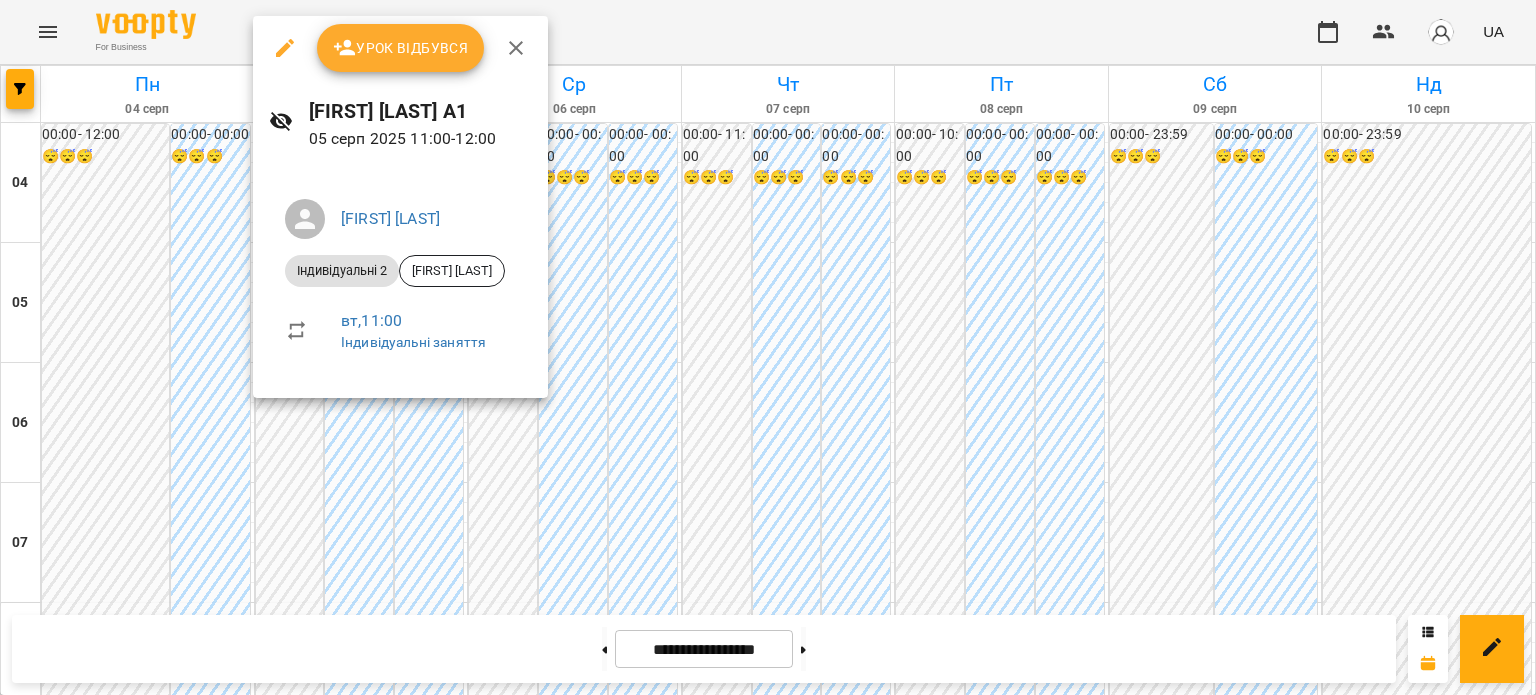 click 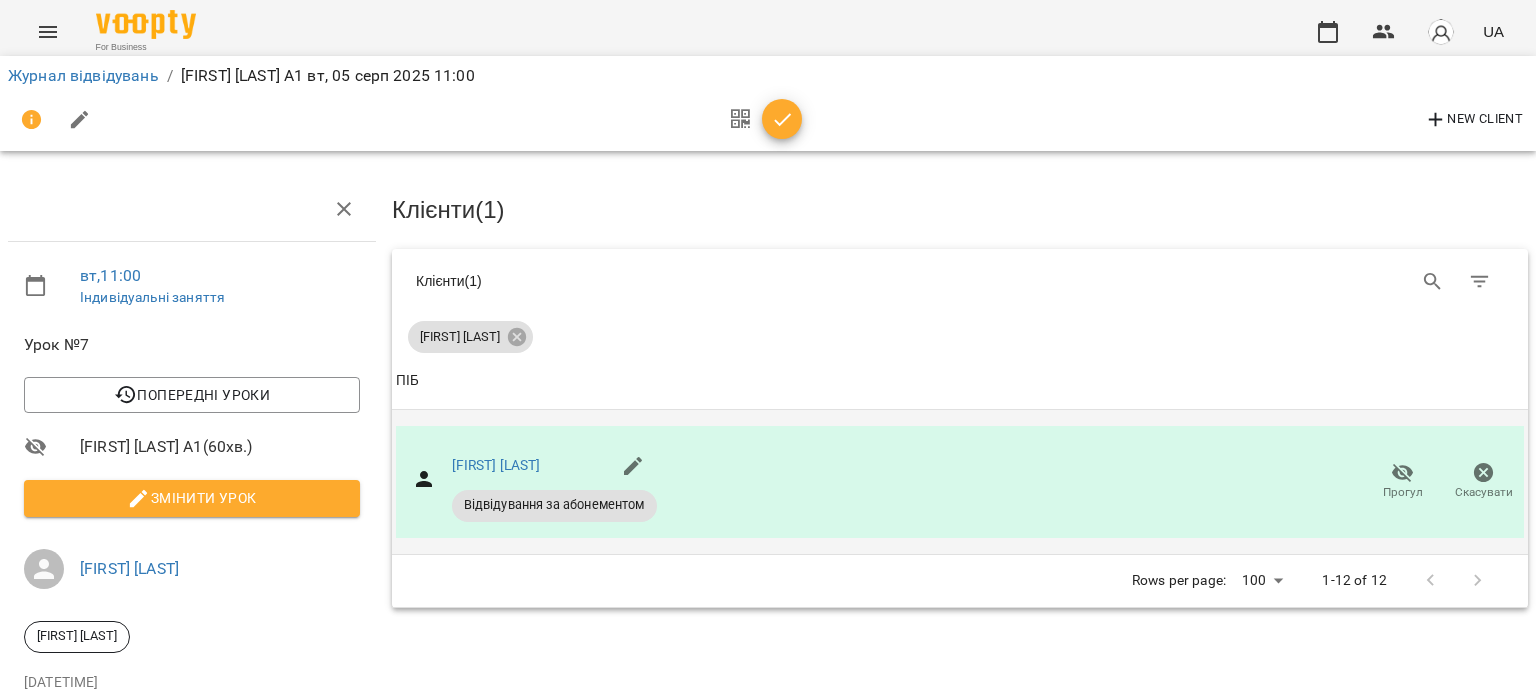 click on "Прогул" at bounding box center (1402, 481) 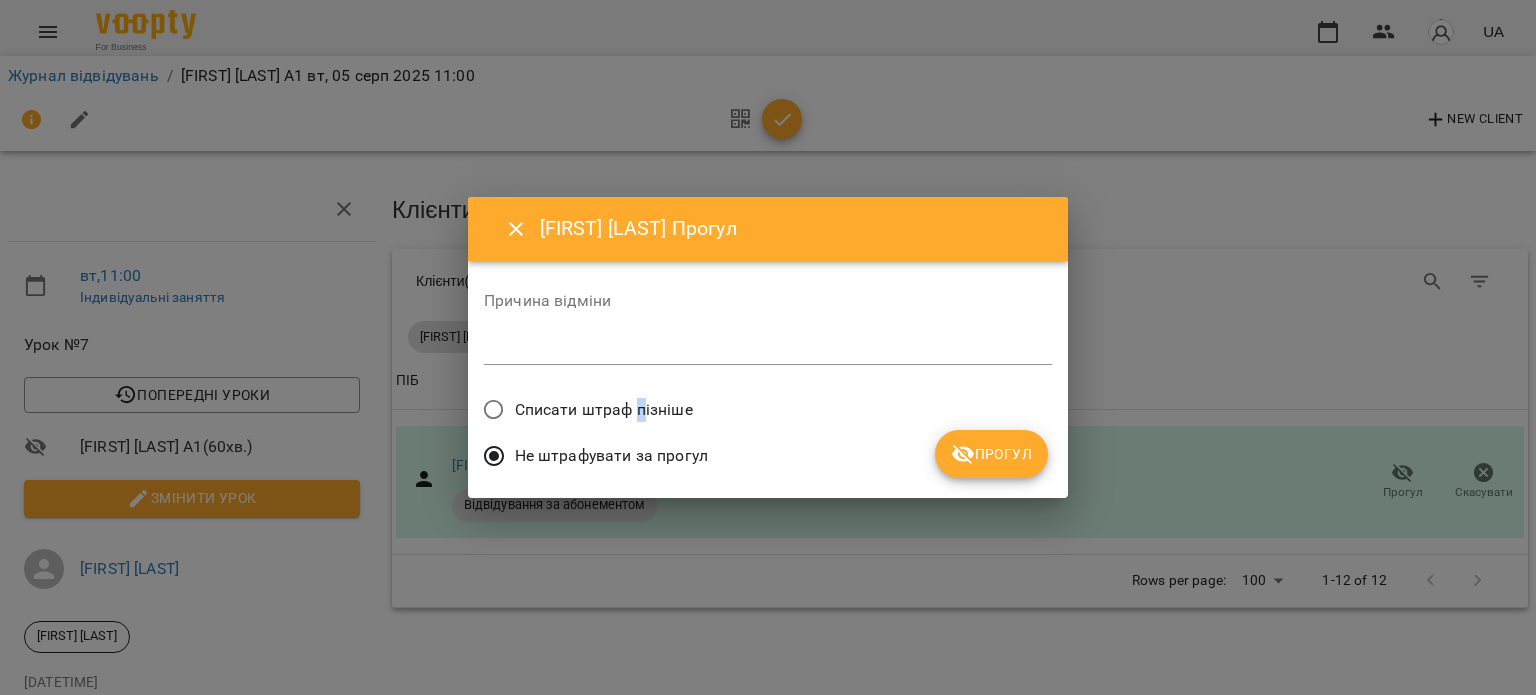 click on "Списати штраф пізніше" at bounding box center [604, 410] 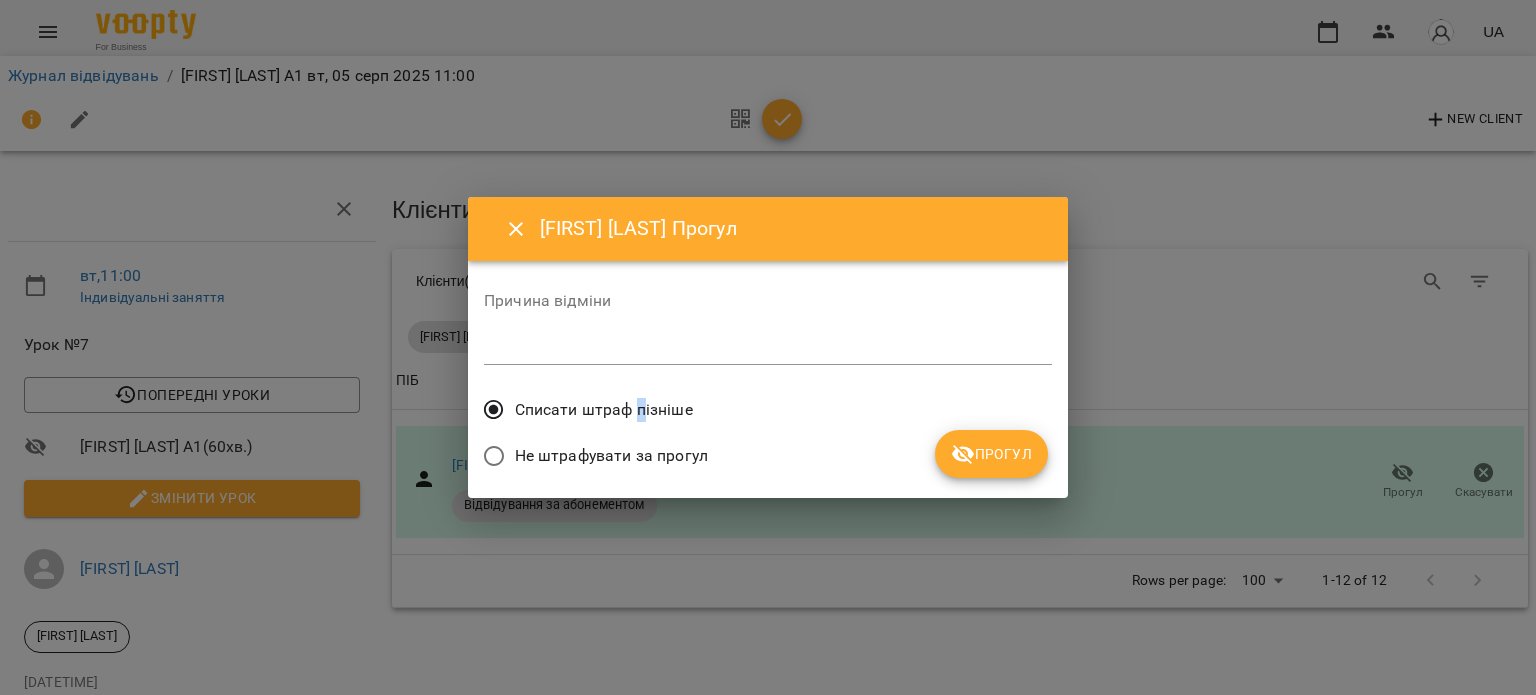 click on "Прогул" at bounding box center (991, 454) 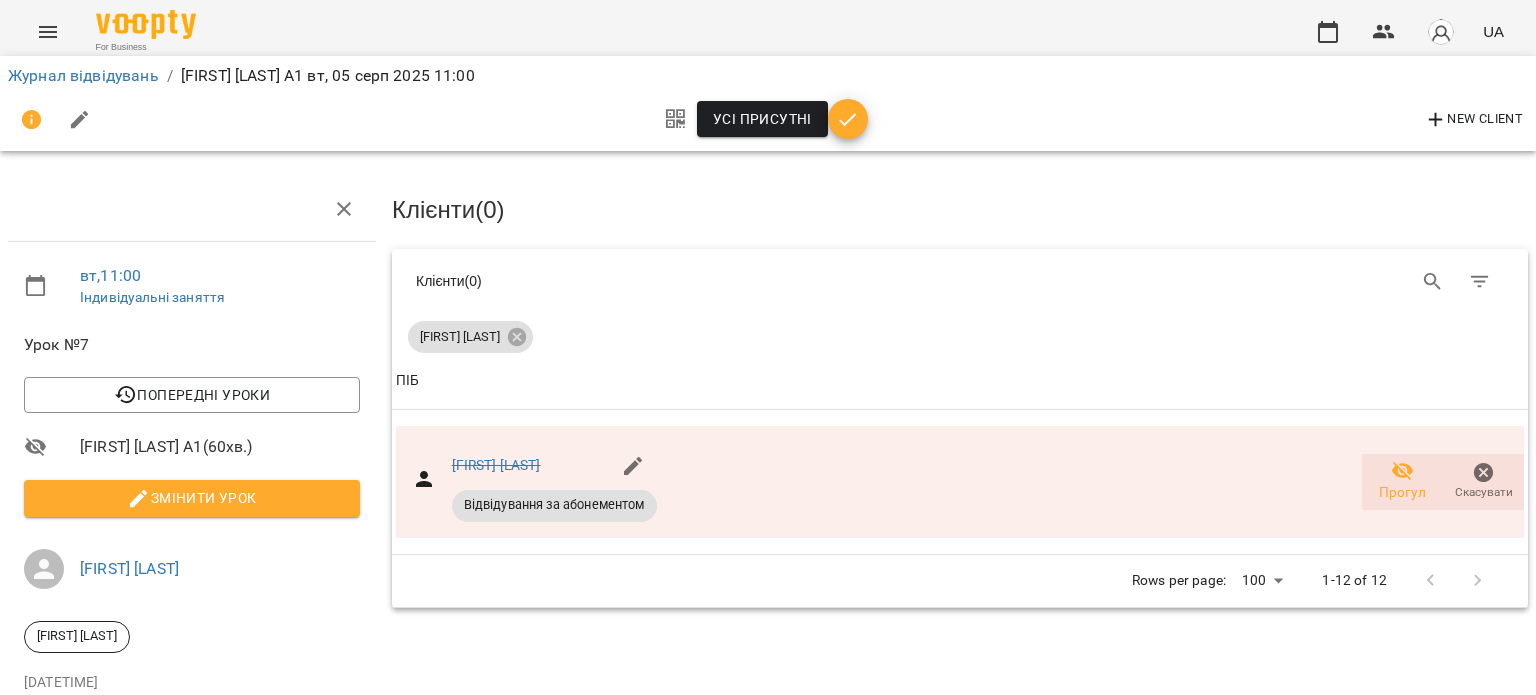 click on "Усі присутні" at bounding box center (761, 120) 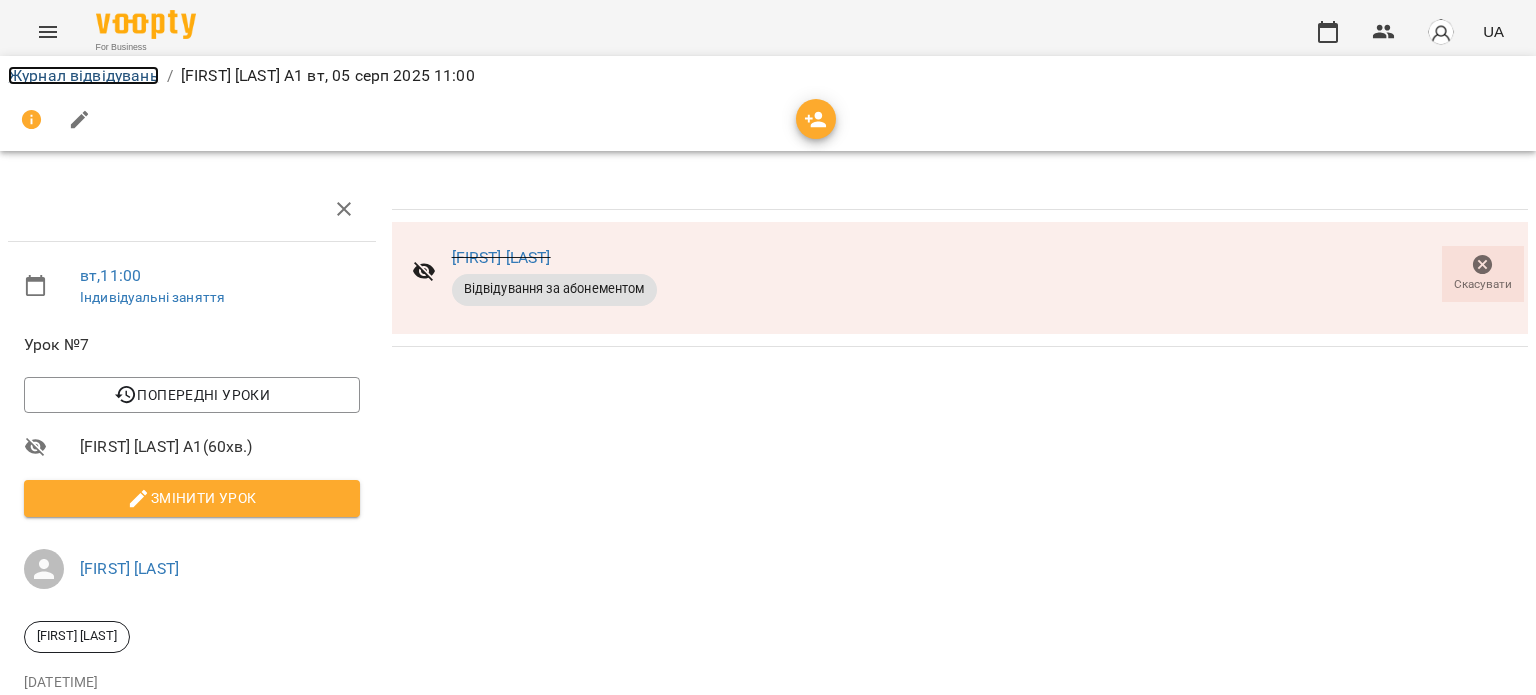 click on "Журнал відвідувань" at bounding box center [83, 75] 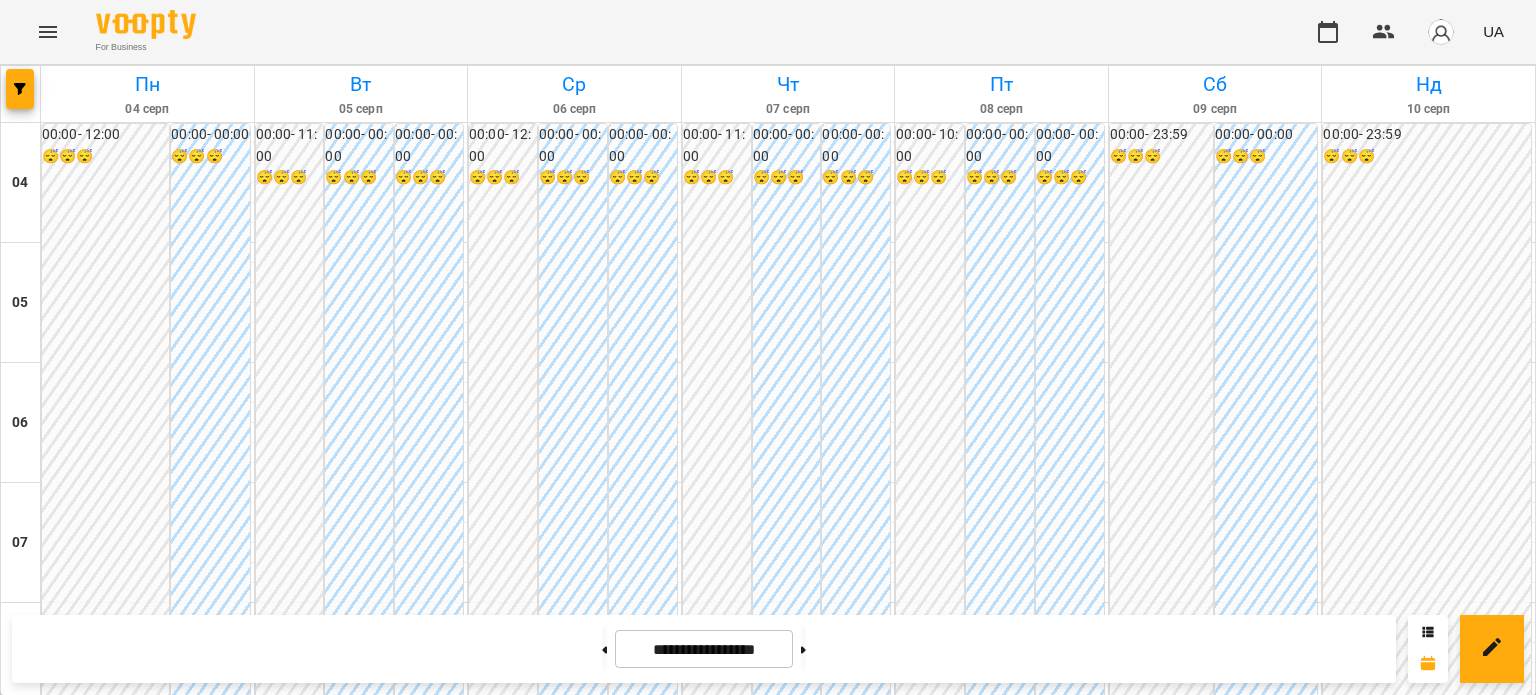 scroll, scrollTop: 1797, scrollLeft: 0, axis: vertical 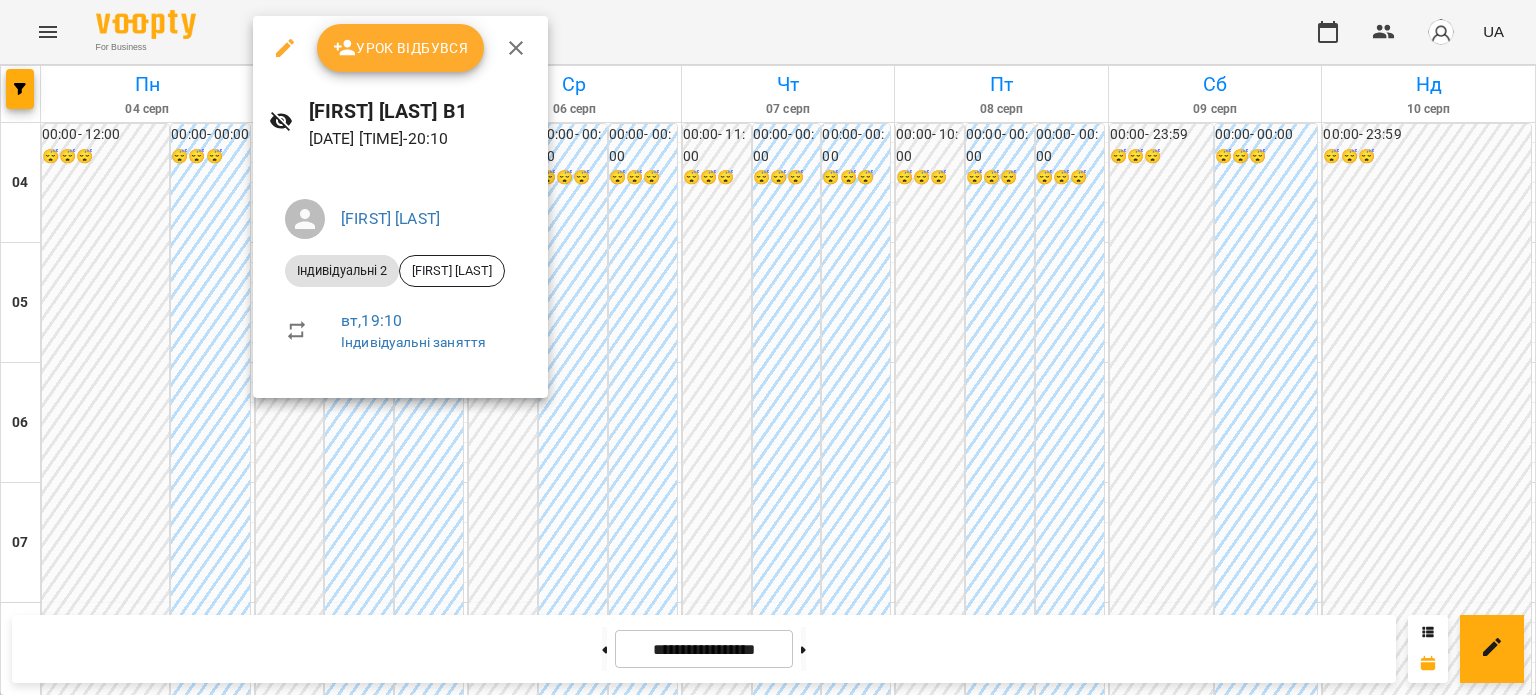 click 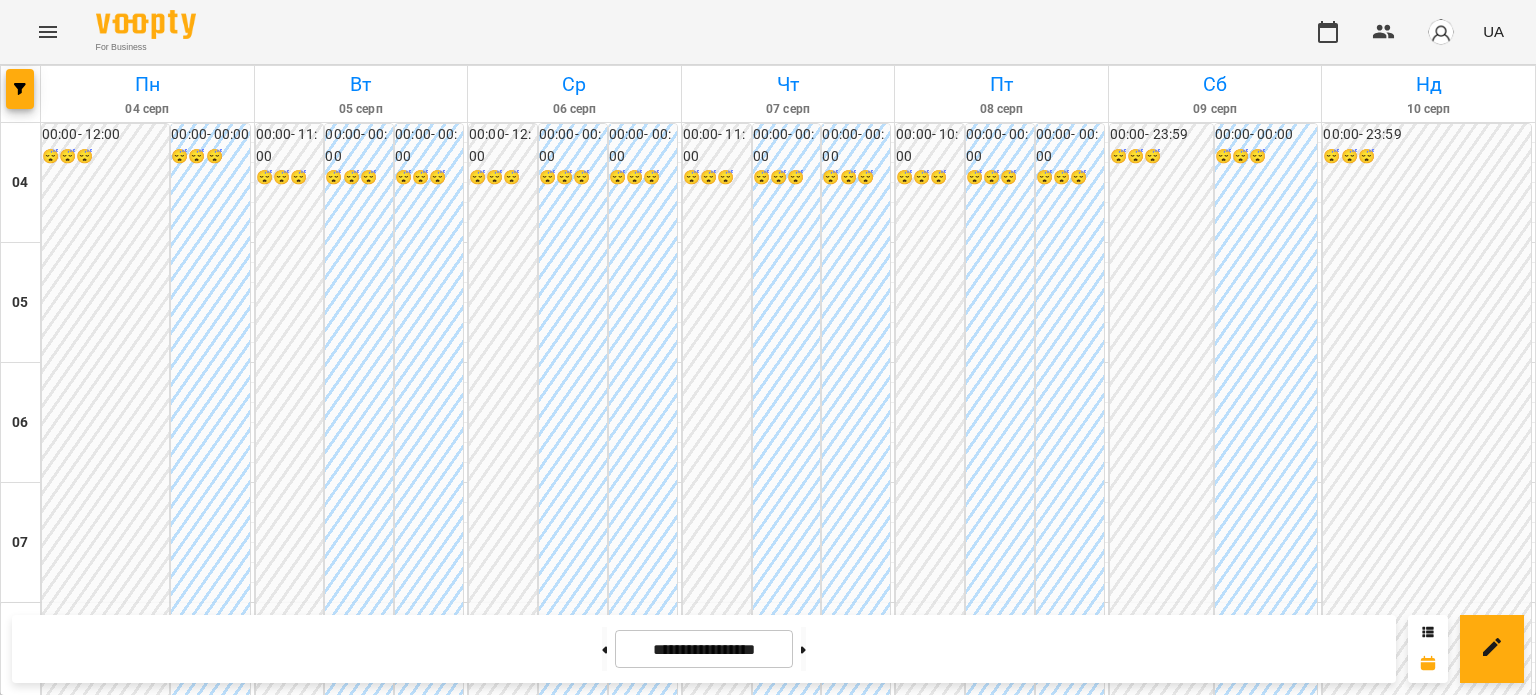 scroll, scrollTop: 1797, scrollLeft: 0, axis: vertical 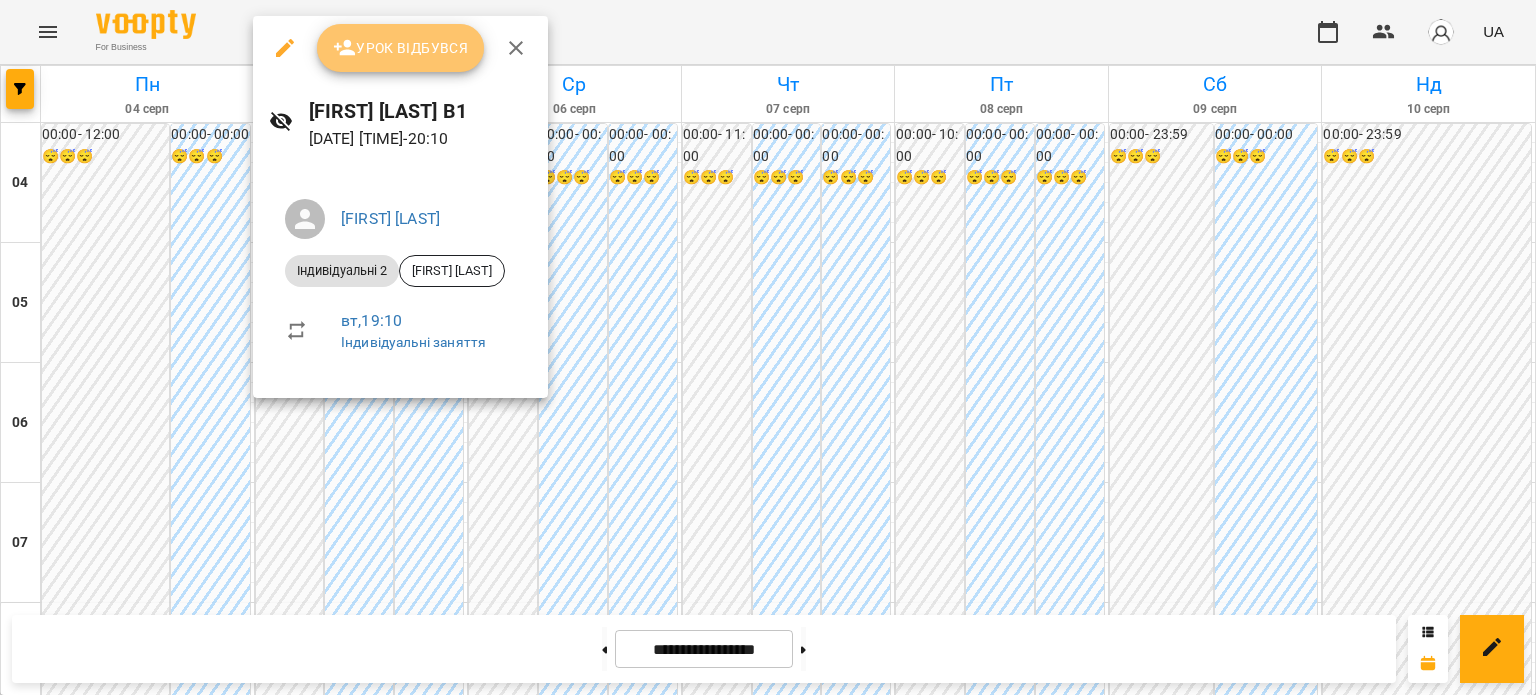 click on "Урок відбувся" at bounding box center [401, 48] 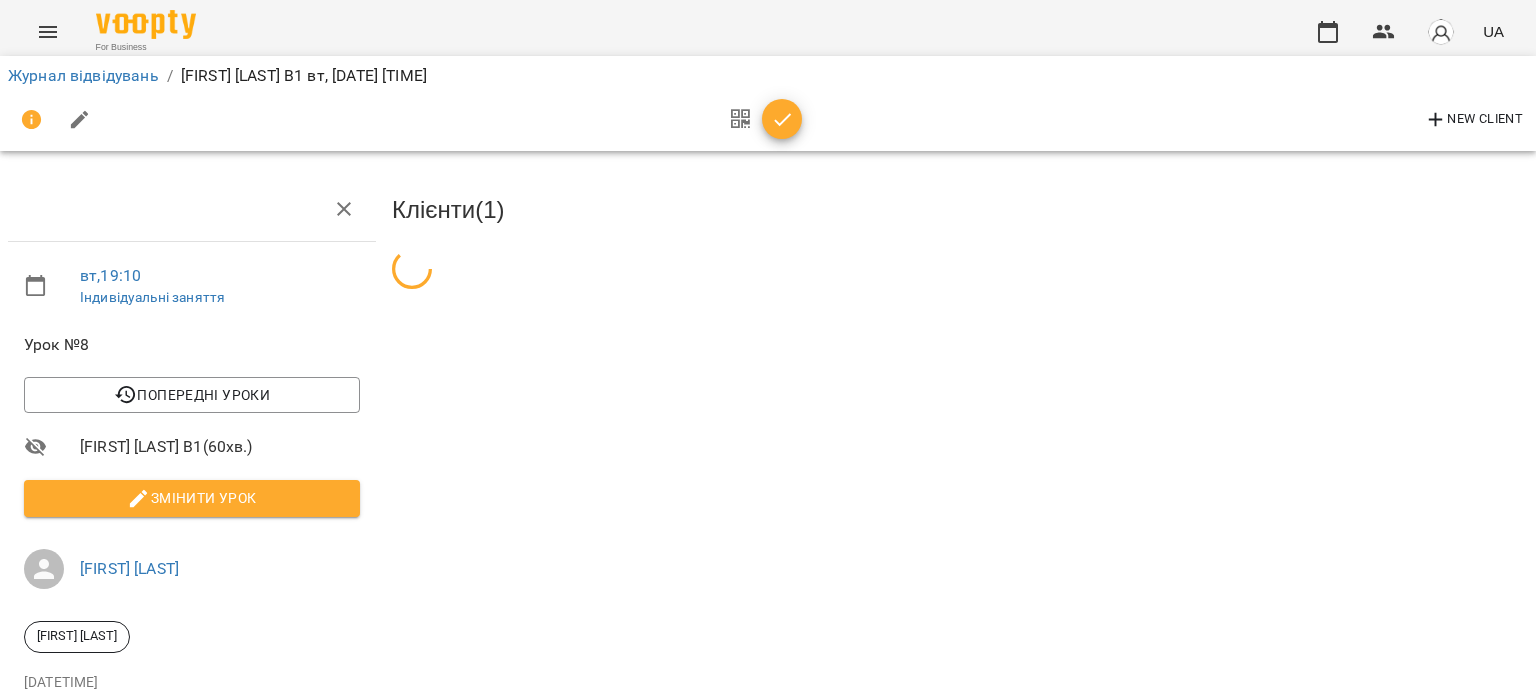 click 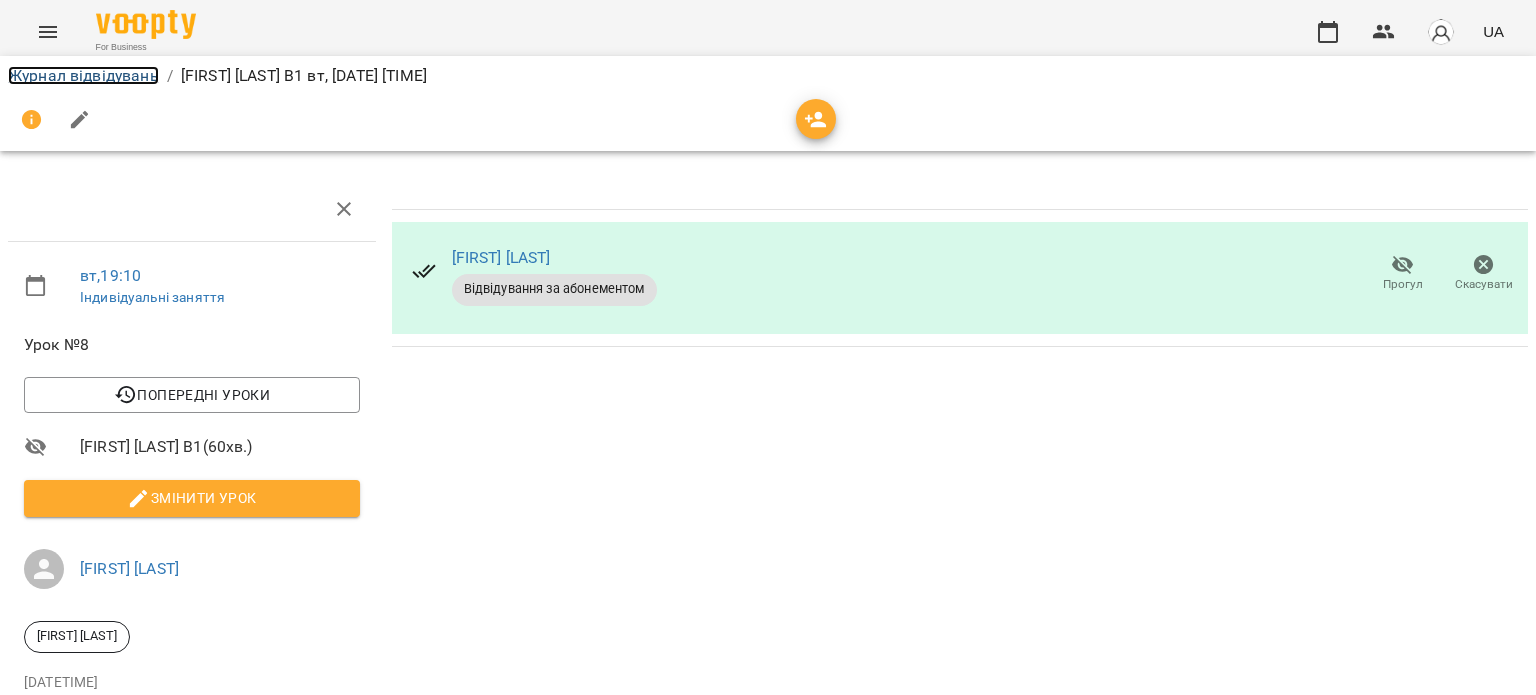 click on "Журнал відвідувань" at bounding box center (83, 75) 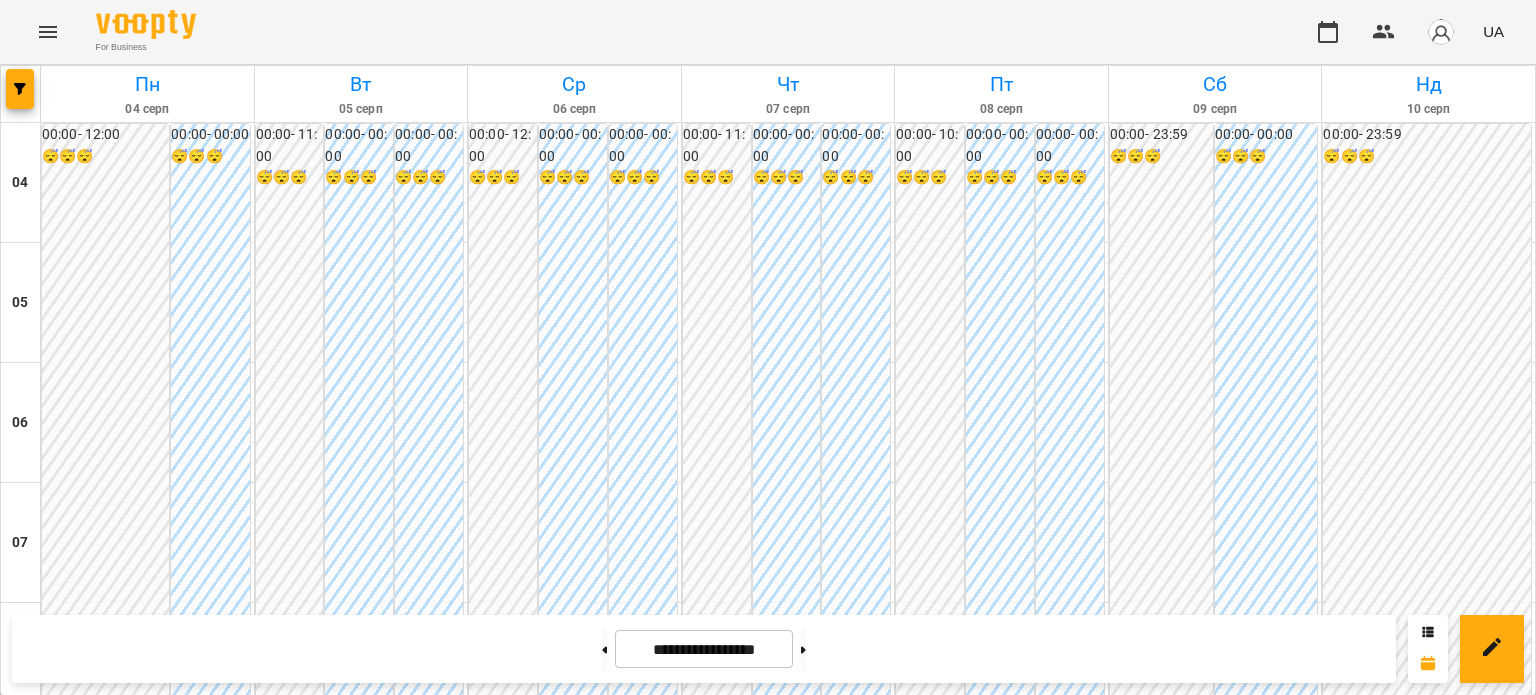 scroll, scrollTop: 1797, scrollLeft: 0, axis: vertical 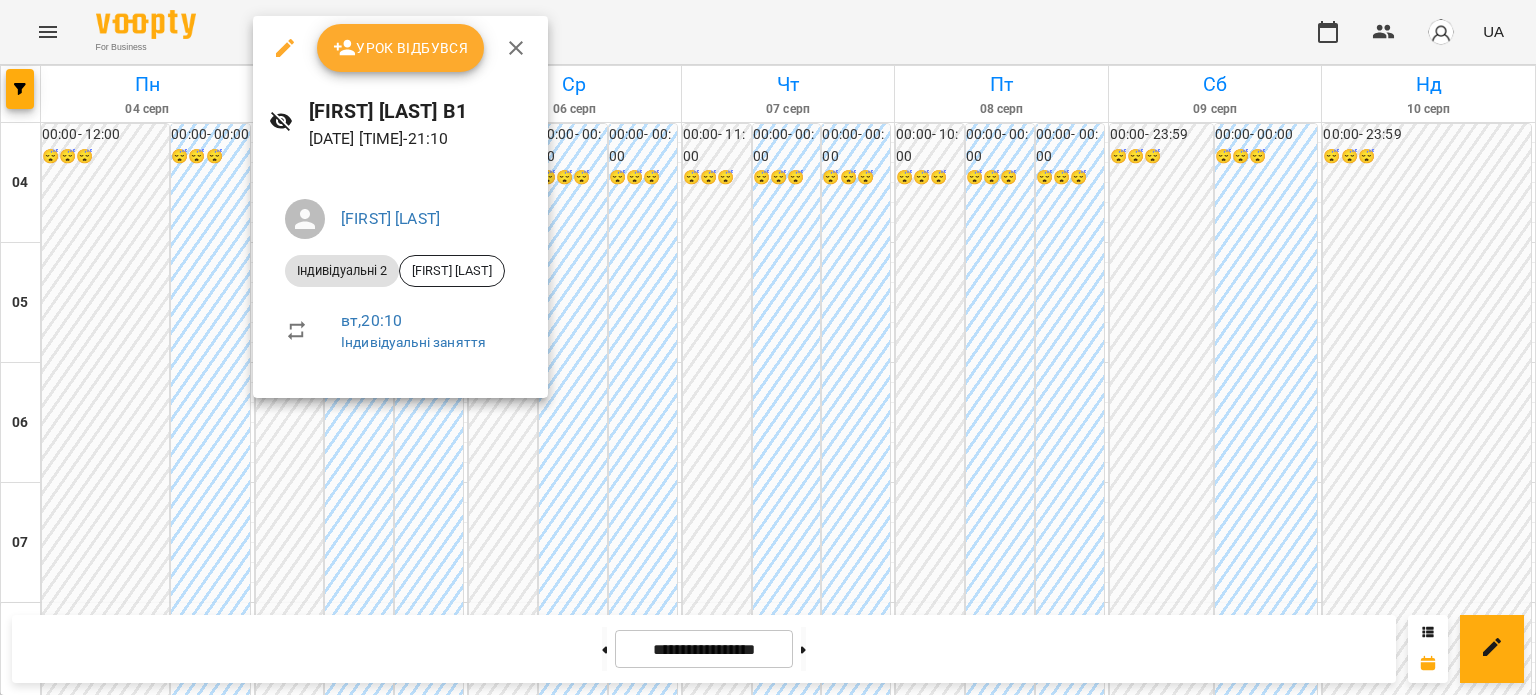 click 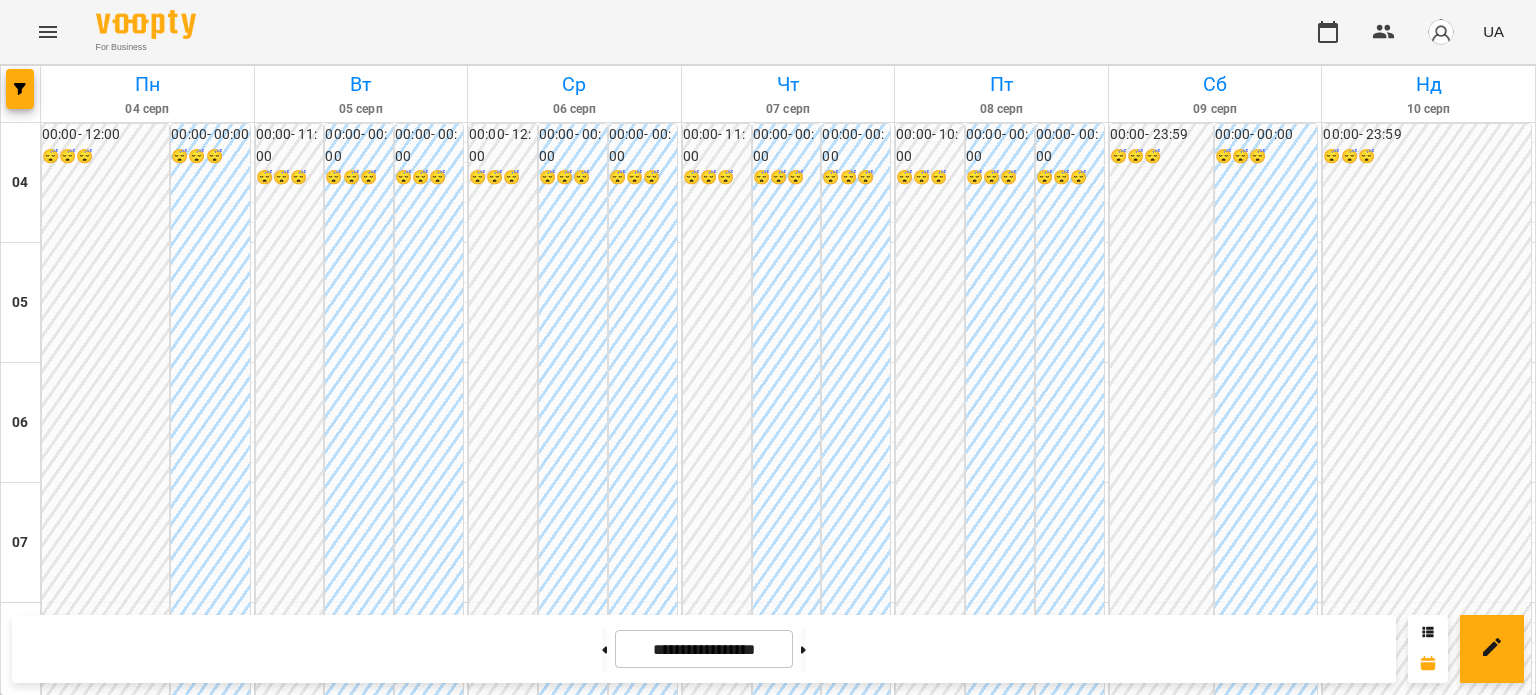 scroll, scrollTop: 697, scrollLeft: 0, axis: vertical 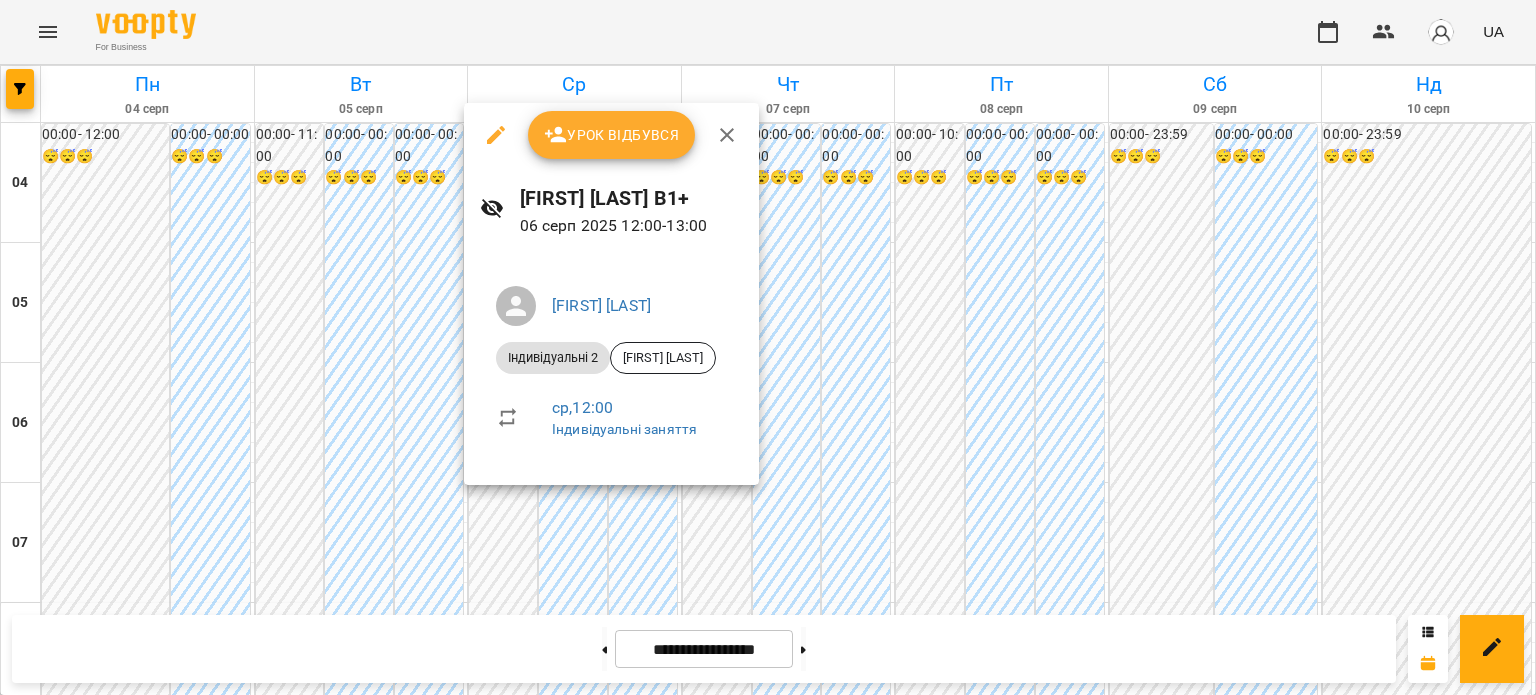 click at bounding box center (768, 347) 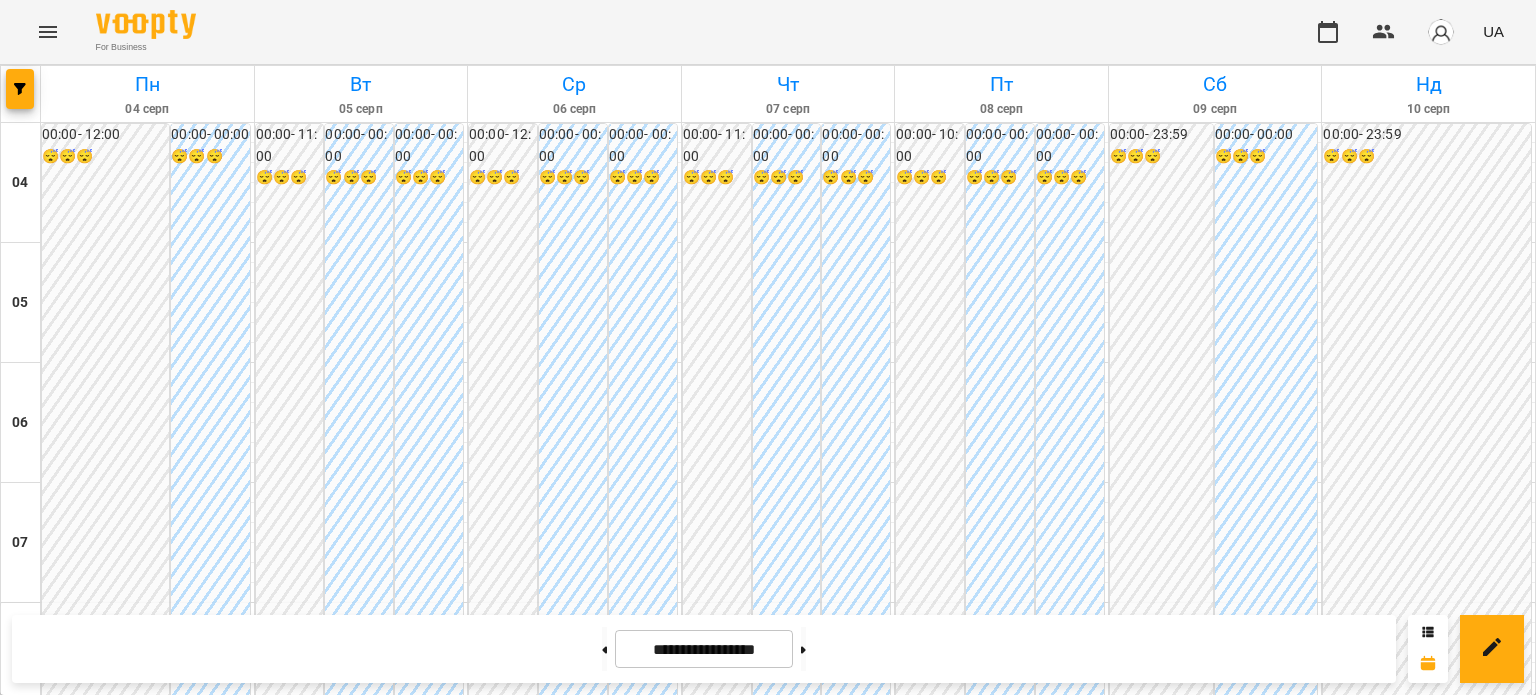 scroll, scrollTop: 1797, scrollLeft: 0, axis: vertical 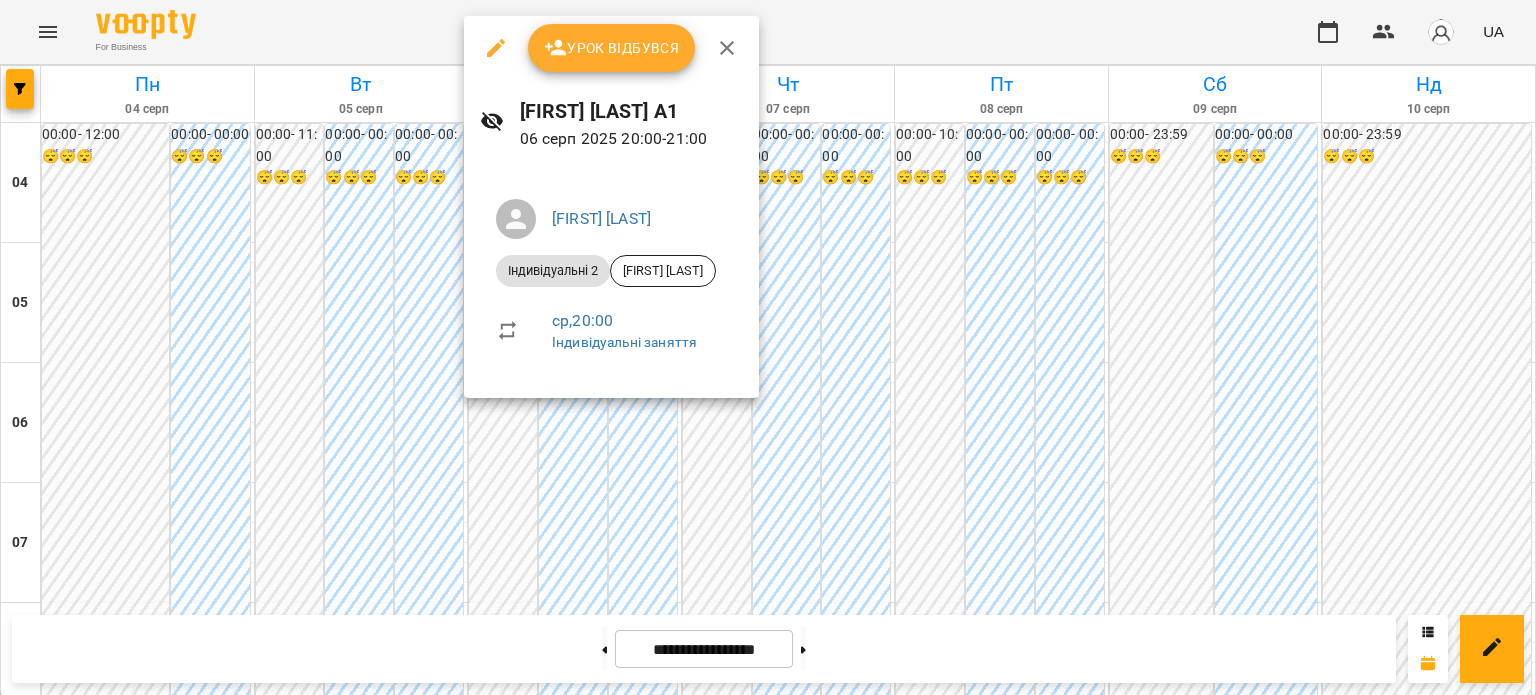 click 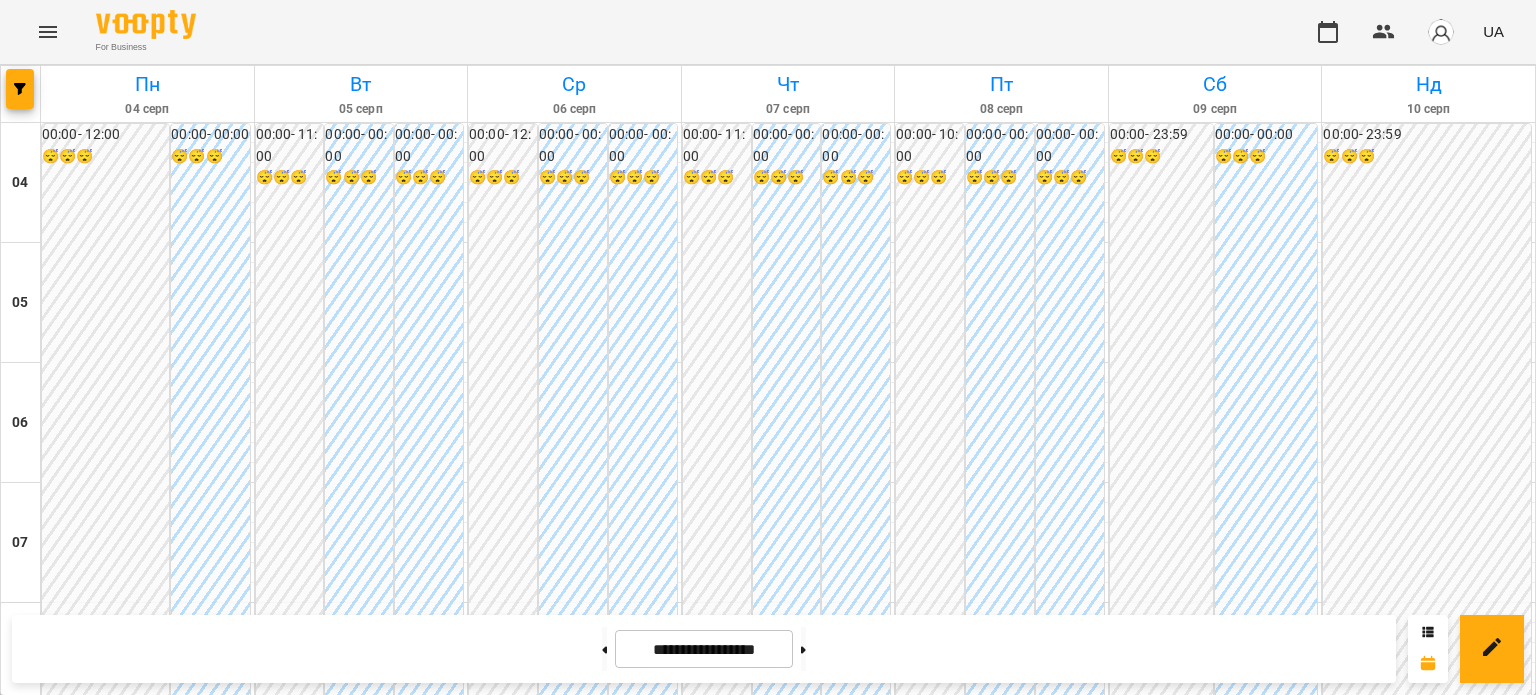 click on "Індивідуальні 2 - [FIRST] [LAST]" at bounding box center (504, 2180) 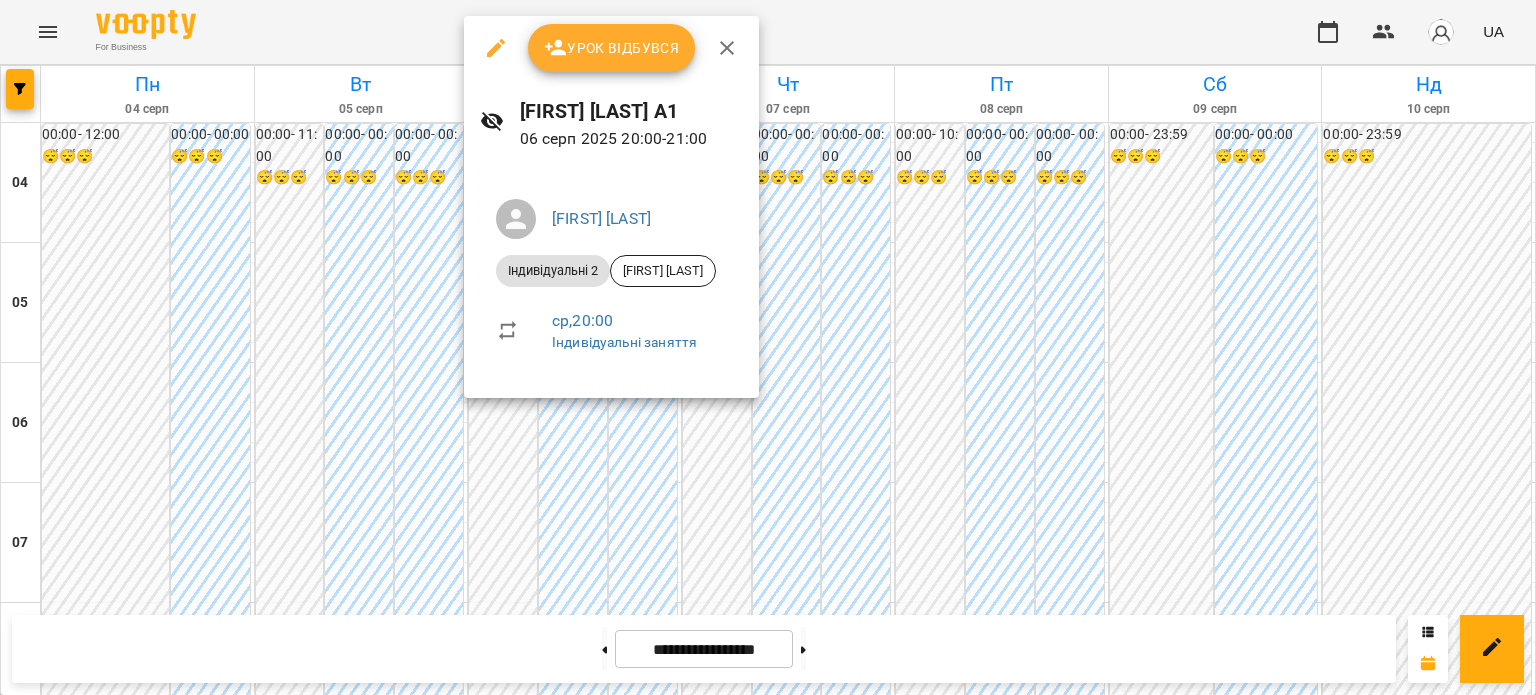 click on "Урок відбувся" at bounding box center (612, 48) 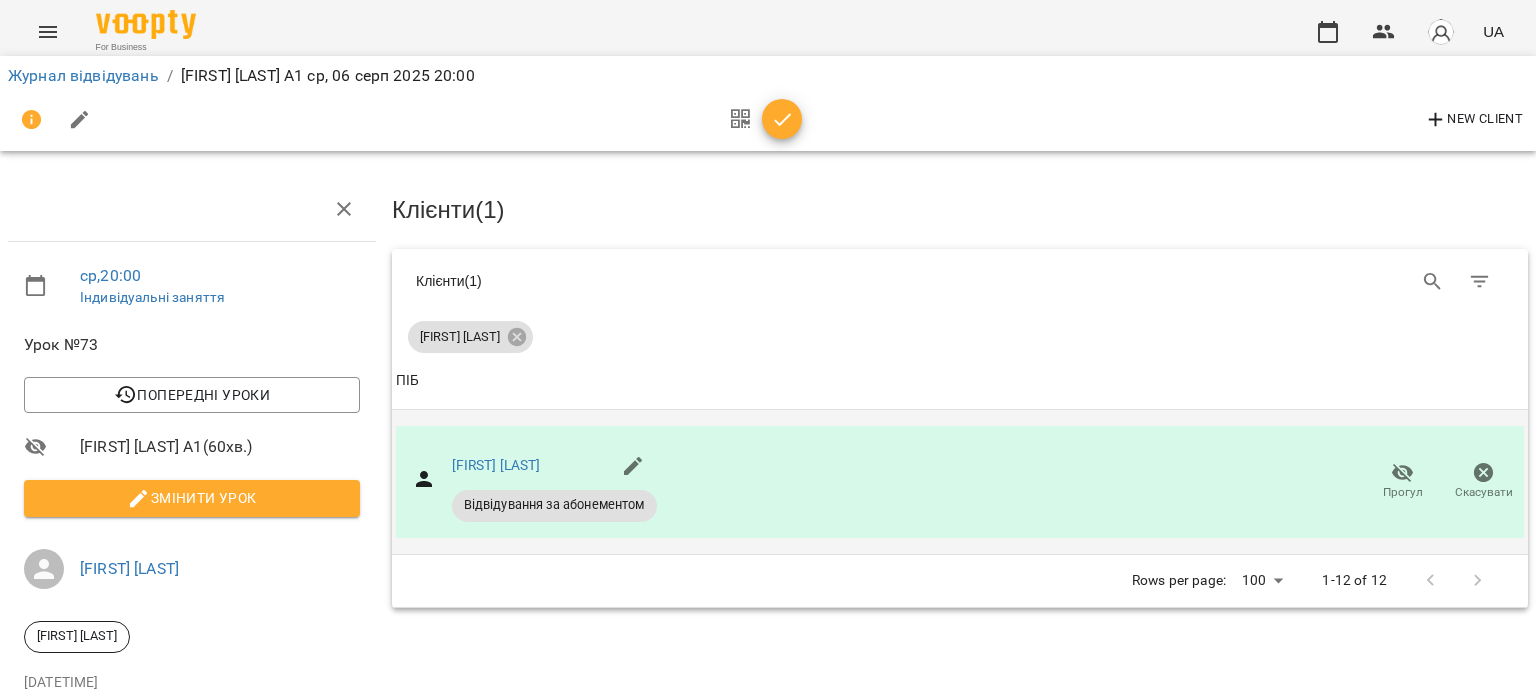 click on "Прогул" at bounding box center (1403, 492) 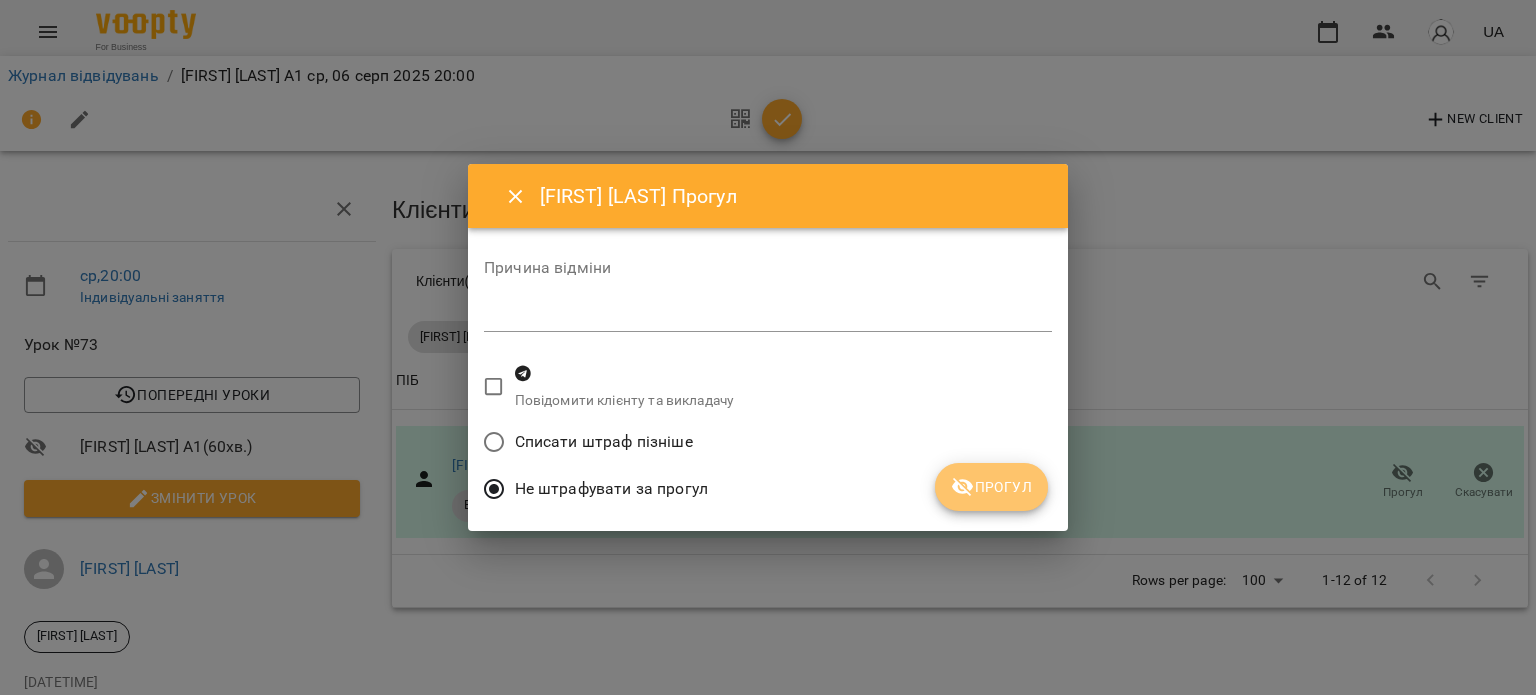drag, startPoint x: 1017, startPoint y: 492, endPoint x: 1023, endPoint y: 481, distance: 12.529964 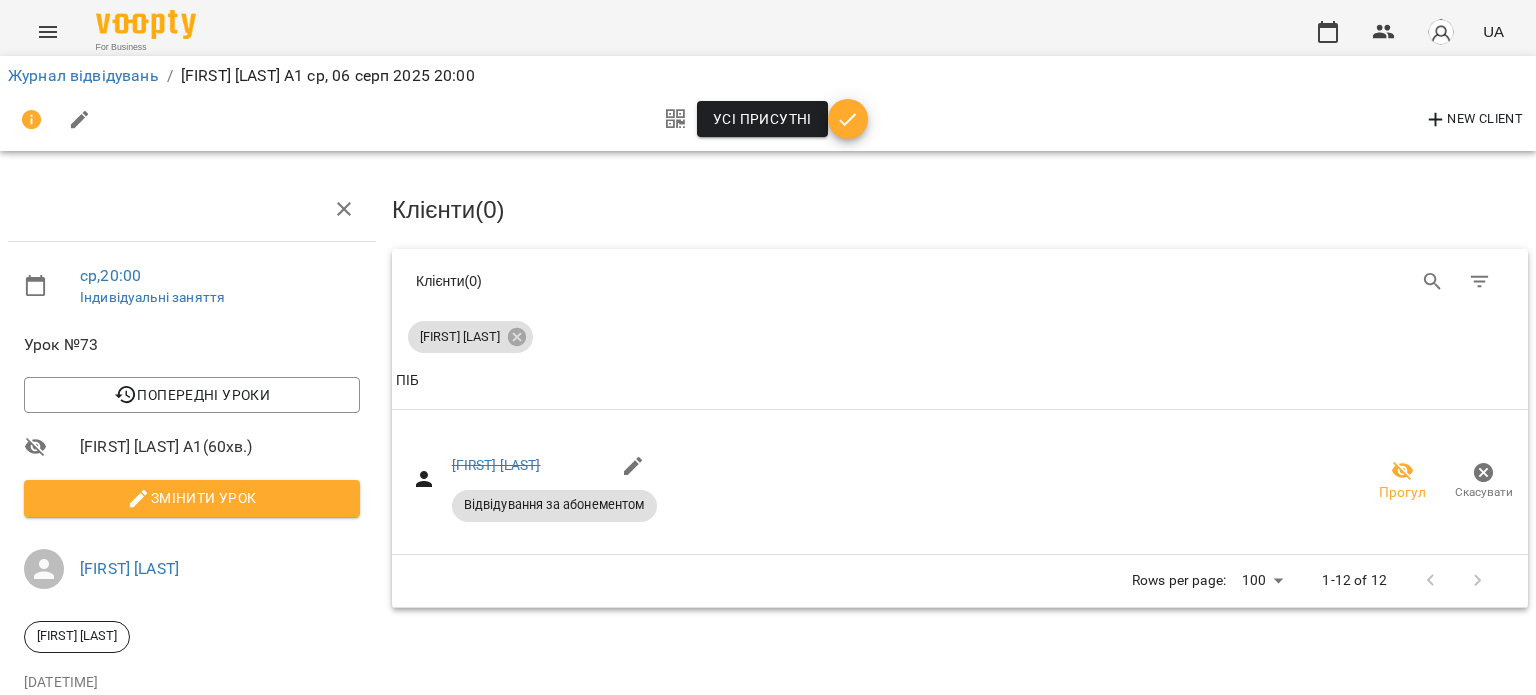 click 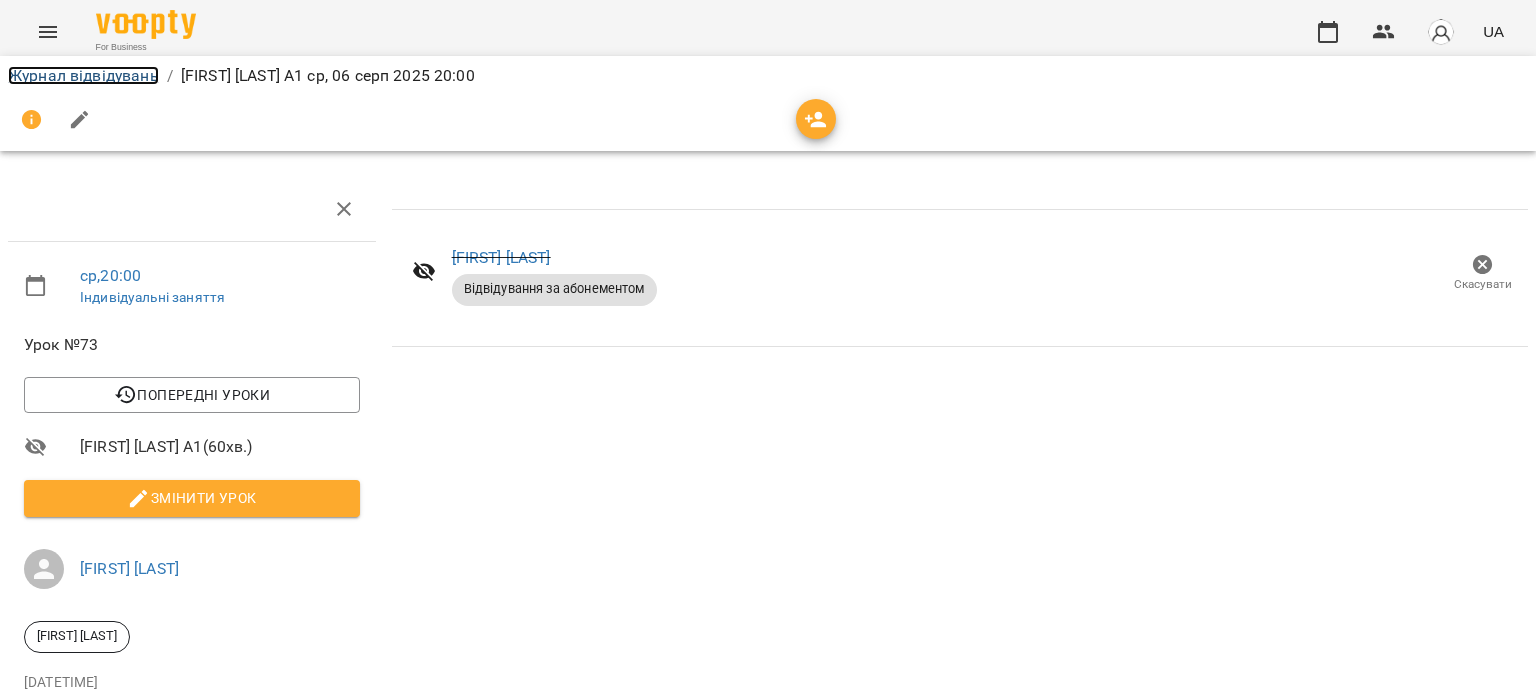 click on "Журнал відвідувань" at bounding box center [83, 76] 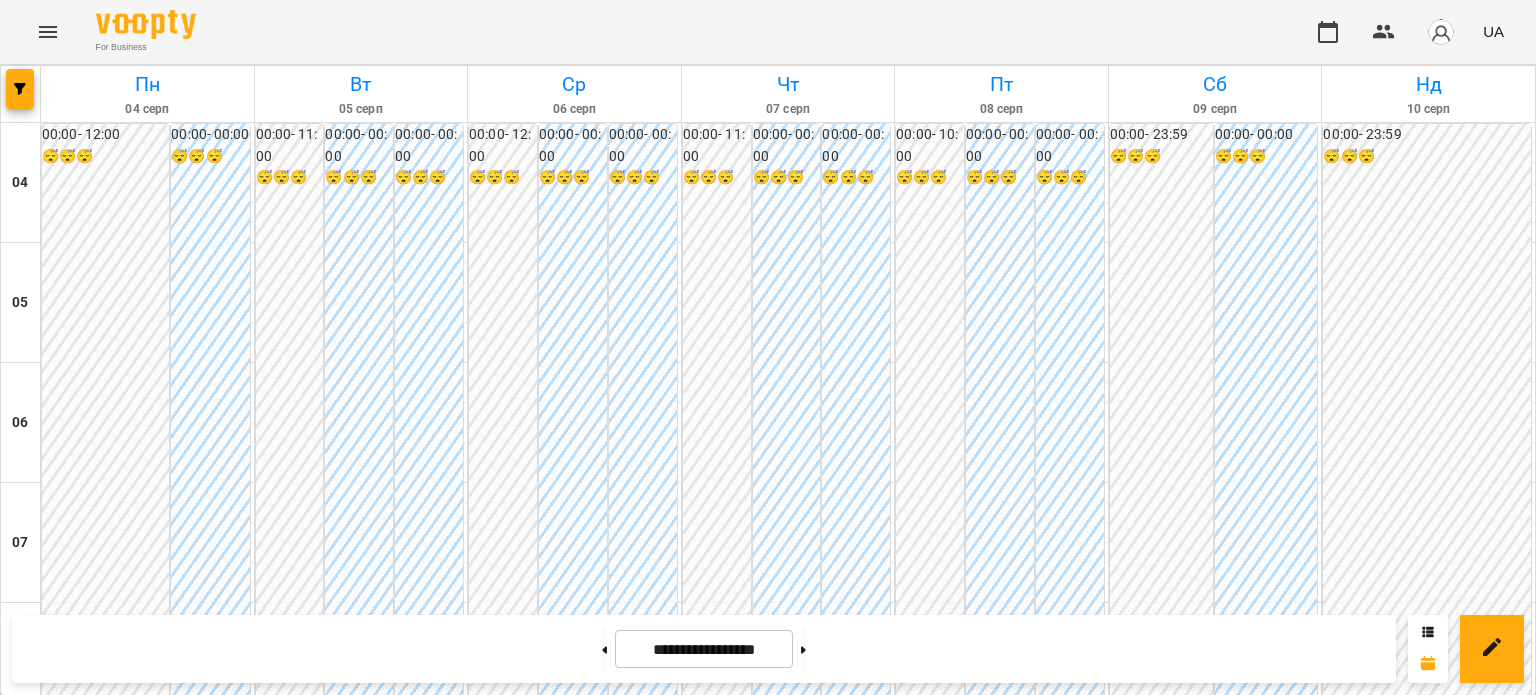 scroll, scrollTop: 1597, scrollLeft: 0, axis: vertical 